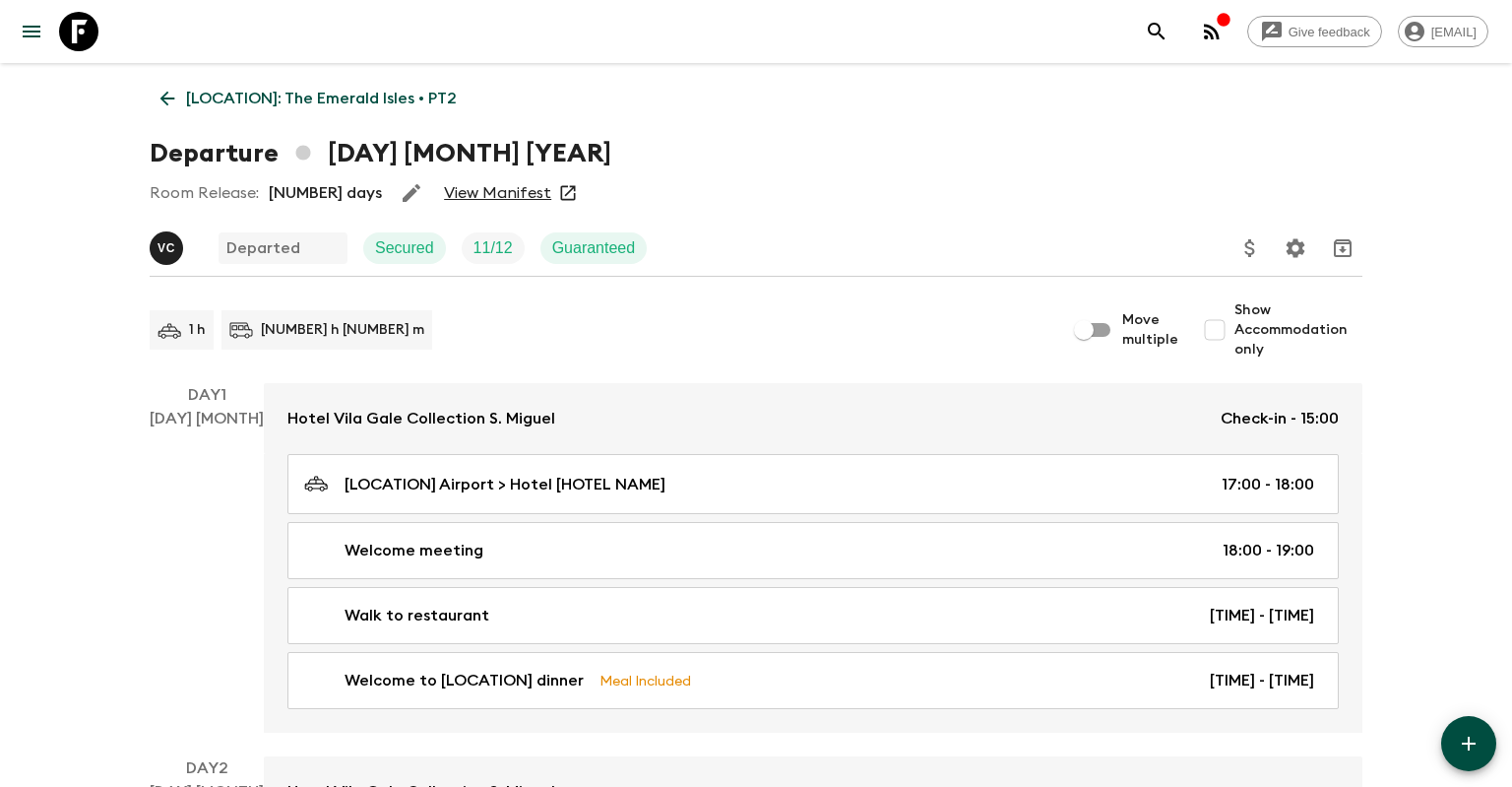 scroll, scrollTop: 0, scrollLeft: 0, axis: both 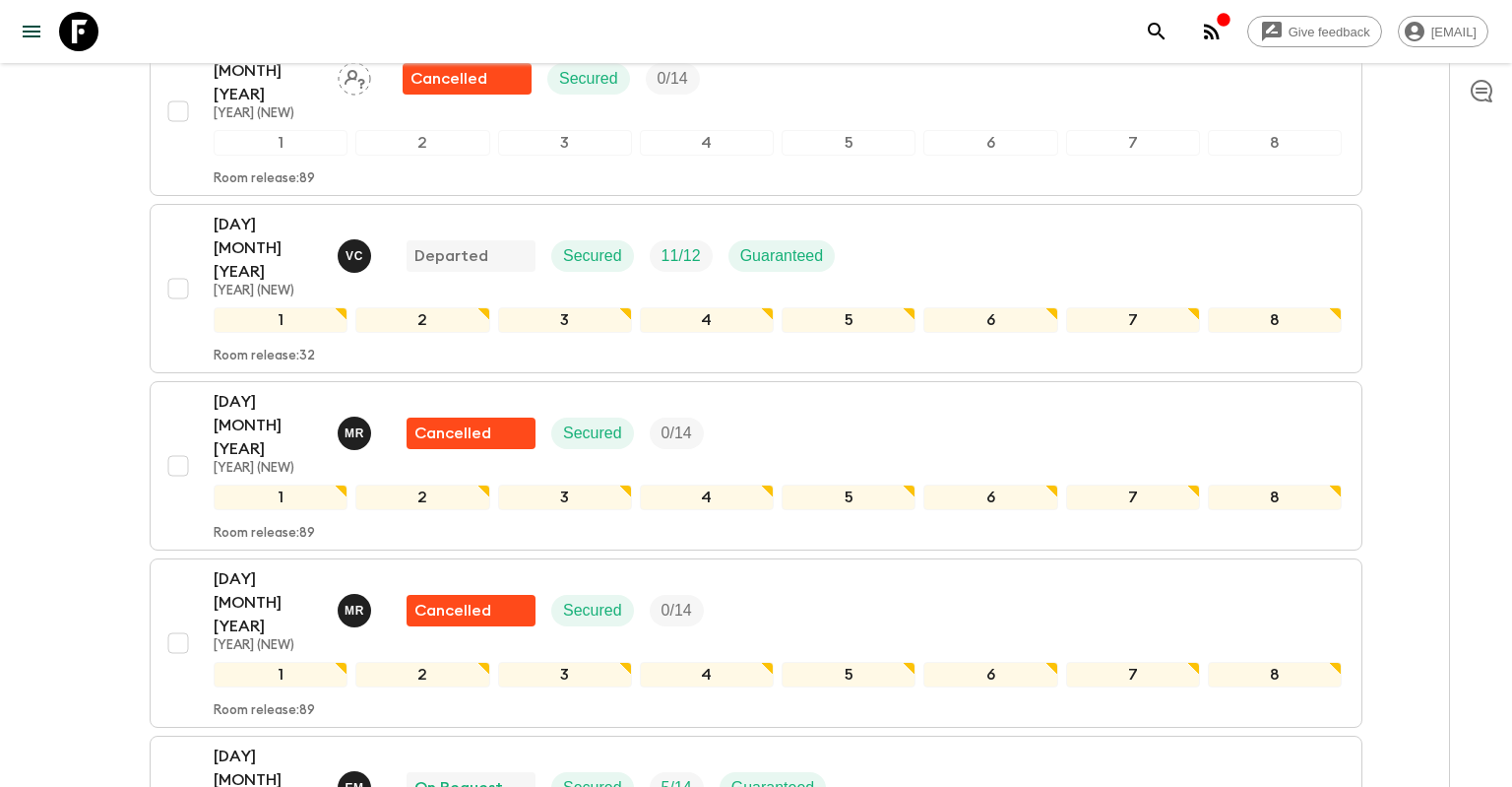 click on "[YEAR] (NEW)" at bounding box center (268, 1355) 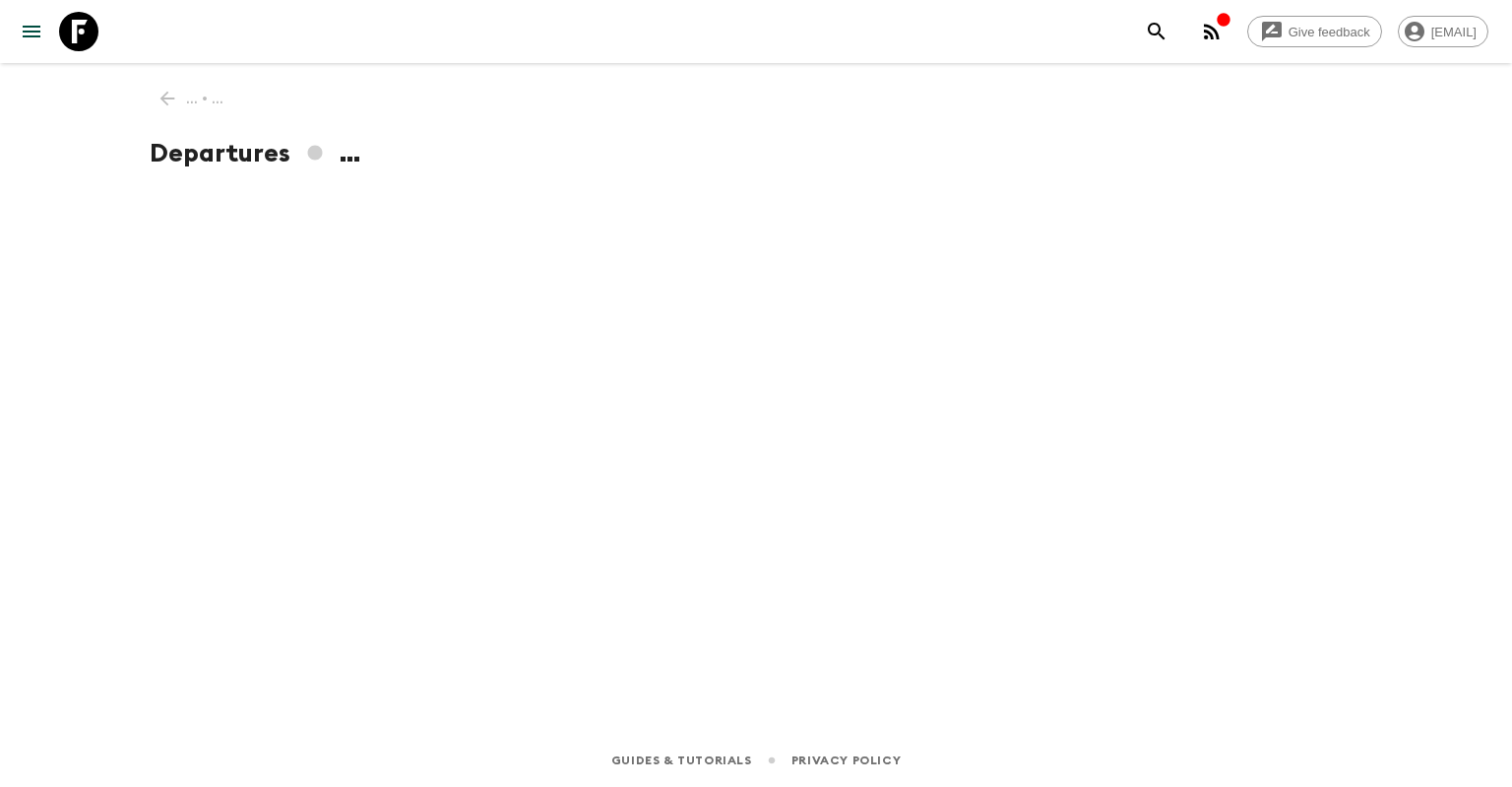 scroll, scrollTop: 0, scrollLeft: 0, axis: both 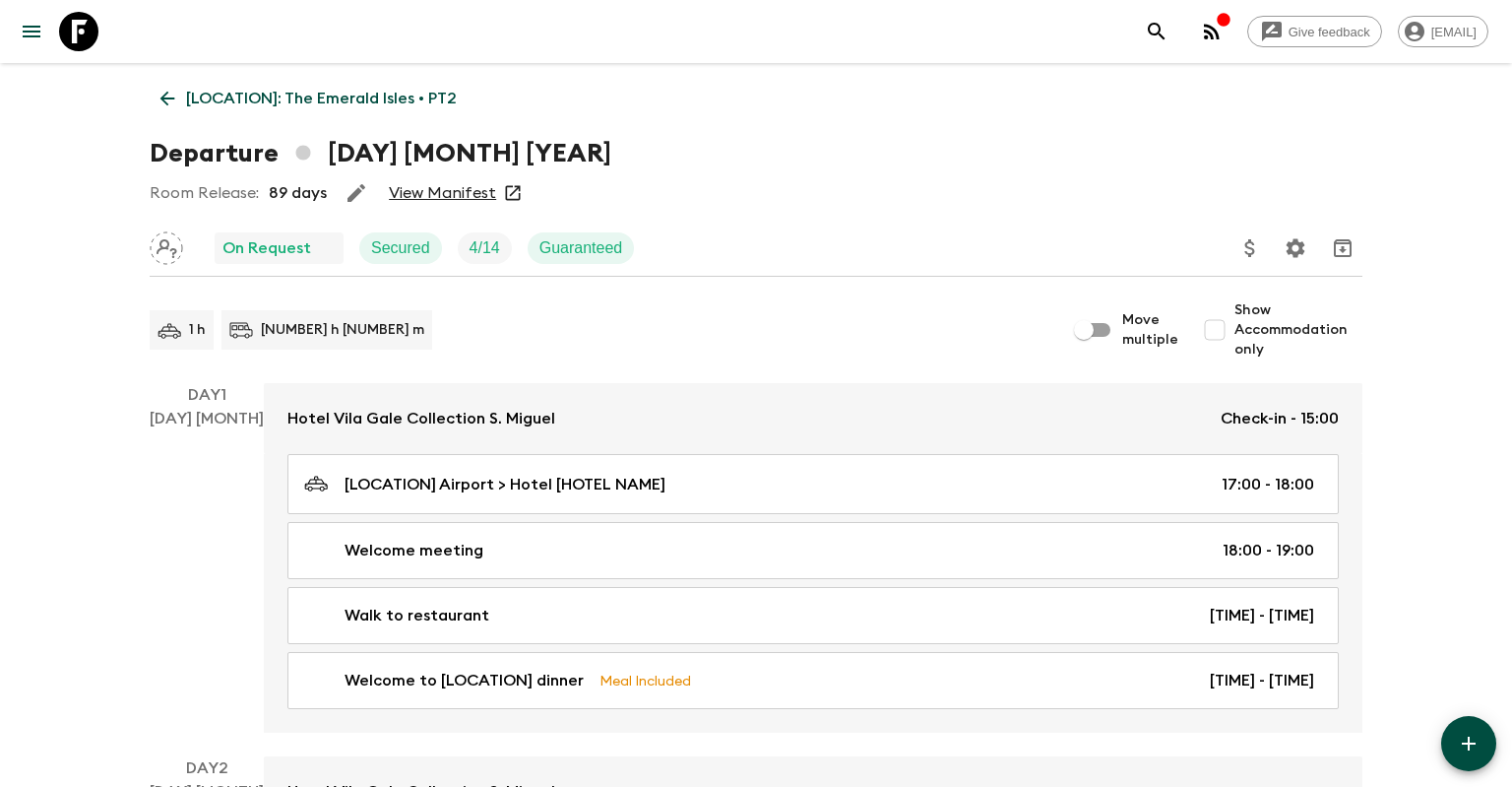 click on "View Manifest" at bounding box center [442, 193] 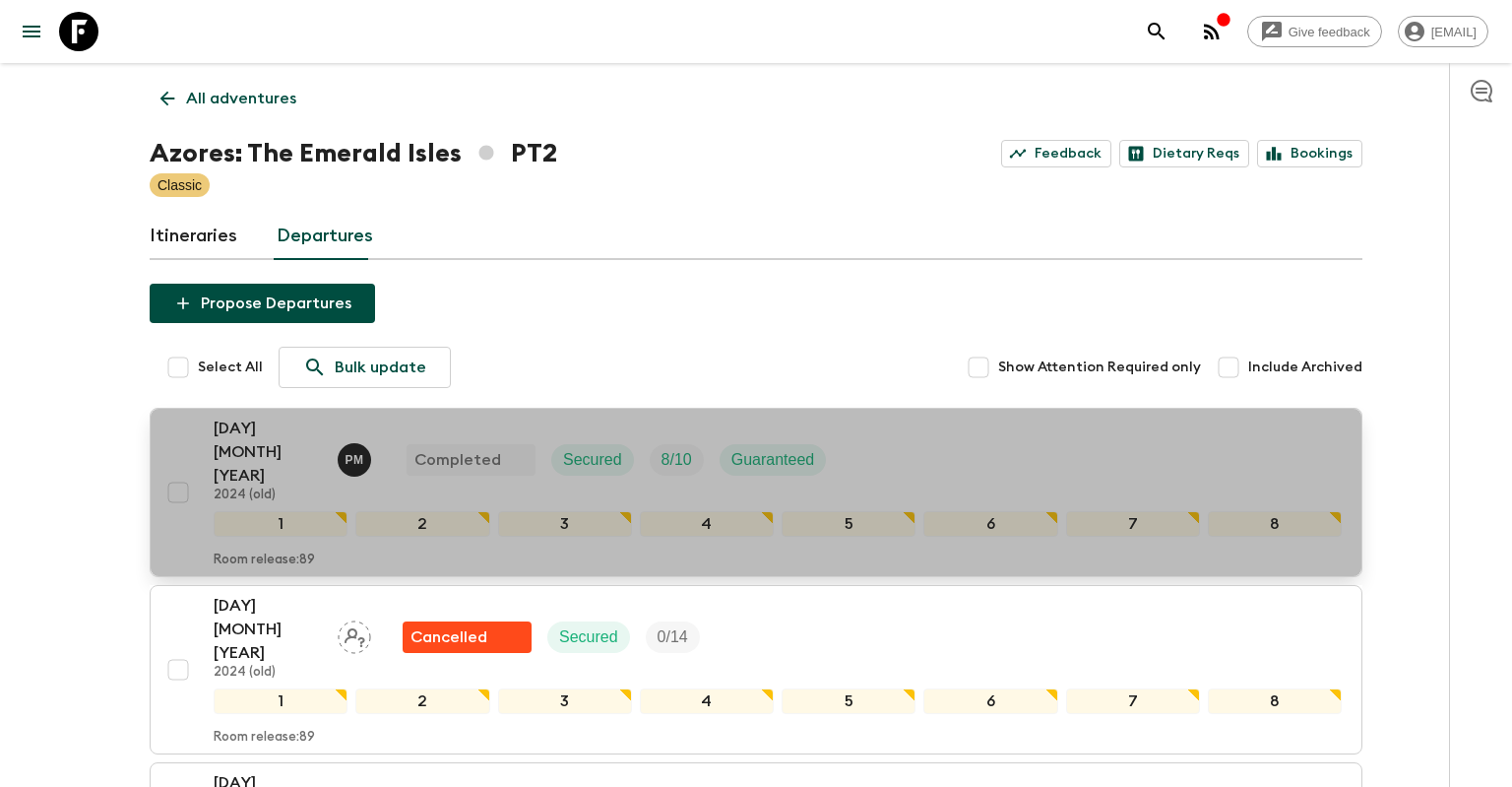 click on "Room release: [NUMBER]" at bounding box center (778, 557) 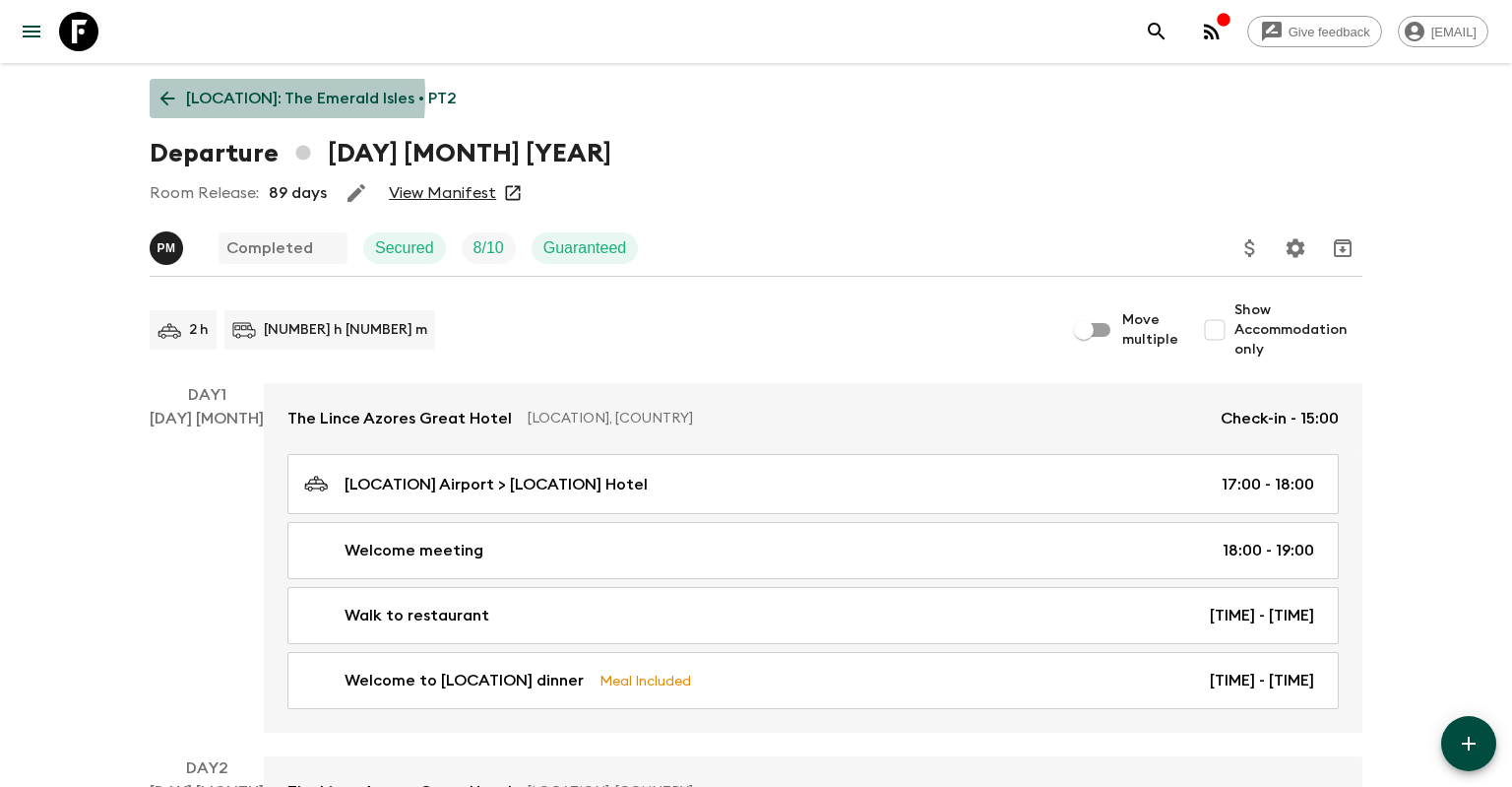 click 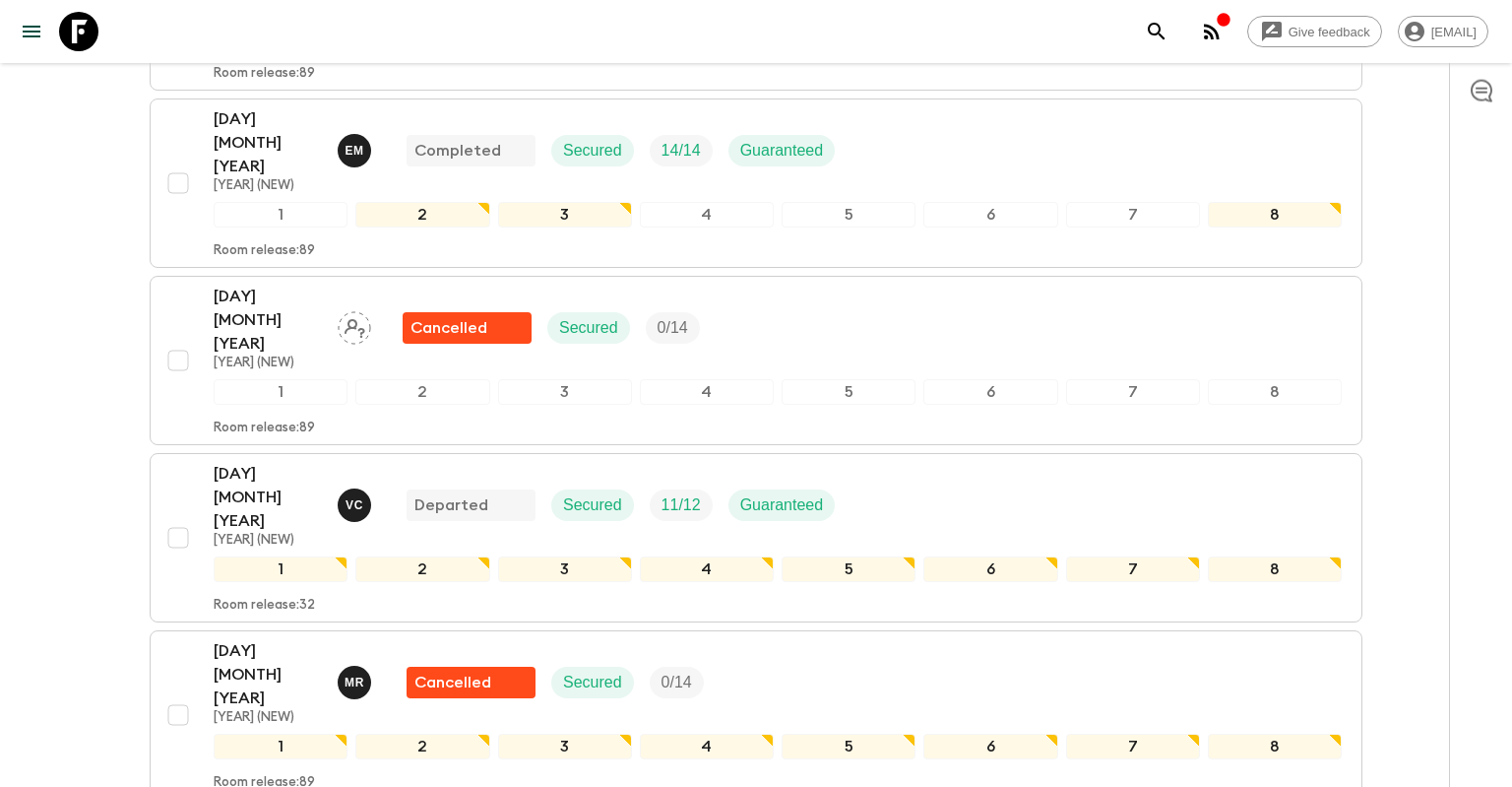 scroll, scrollTop: 2392, scrollLeft: 0, axis: vertical 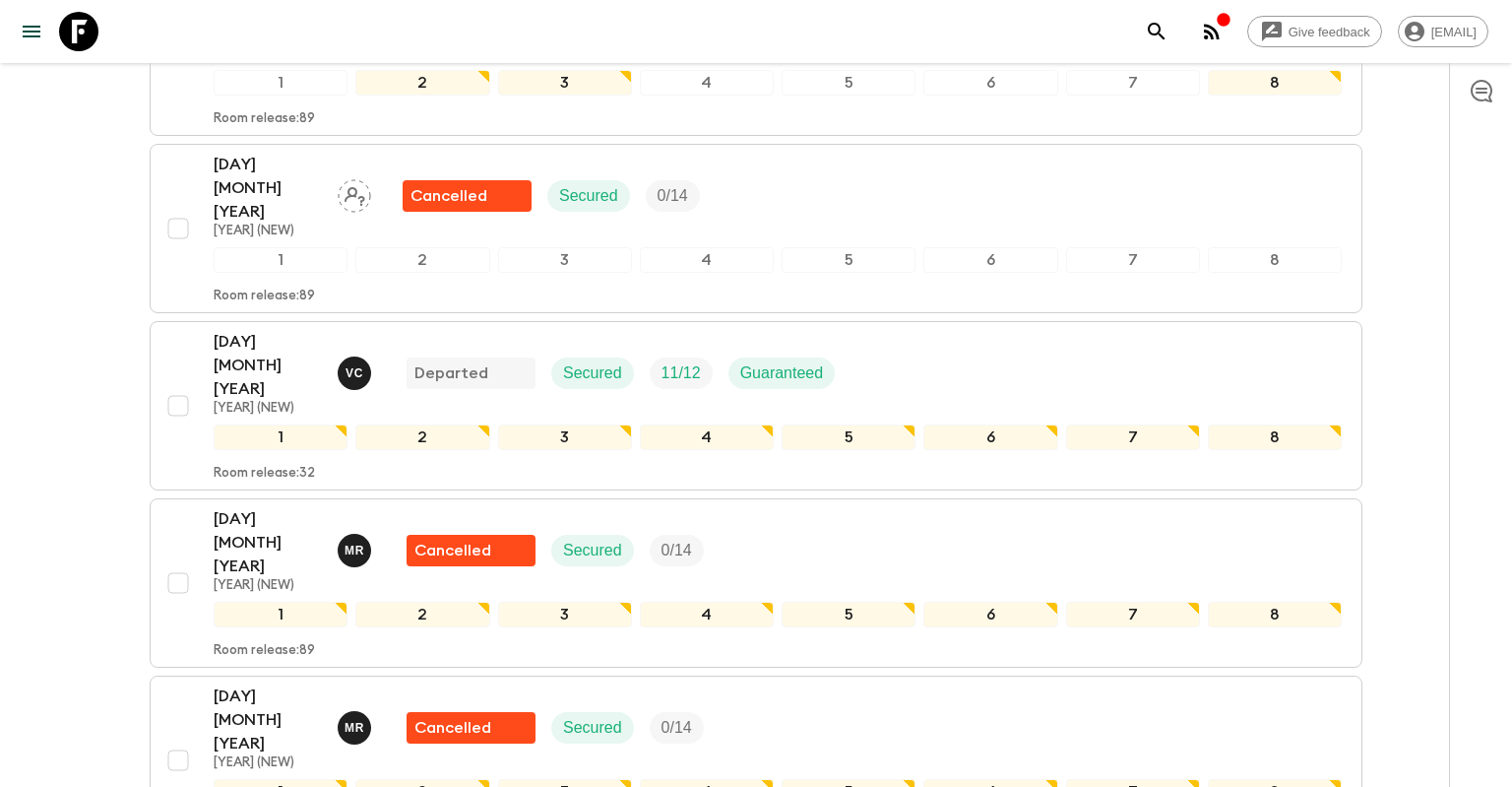 click on "[DAY] [MONTH] [YEAR]" at bounding box center (268, 1252) 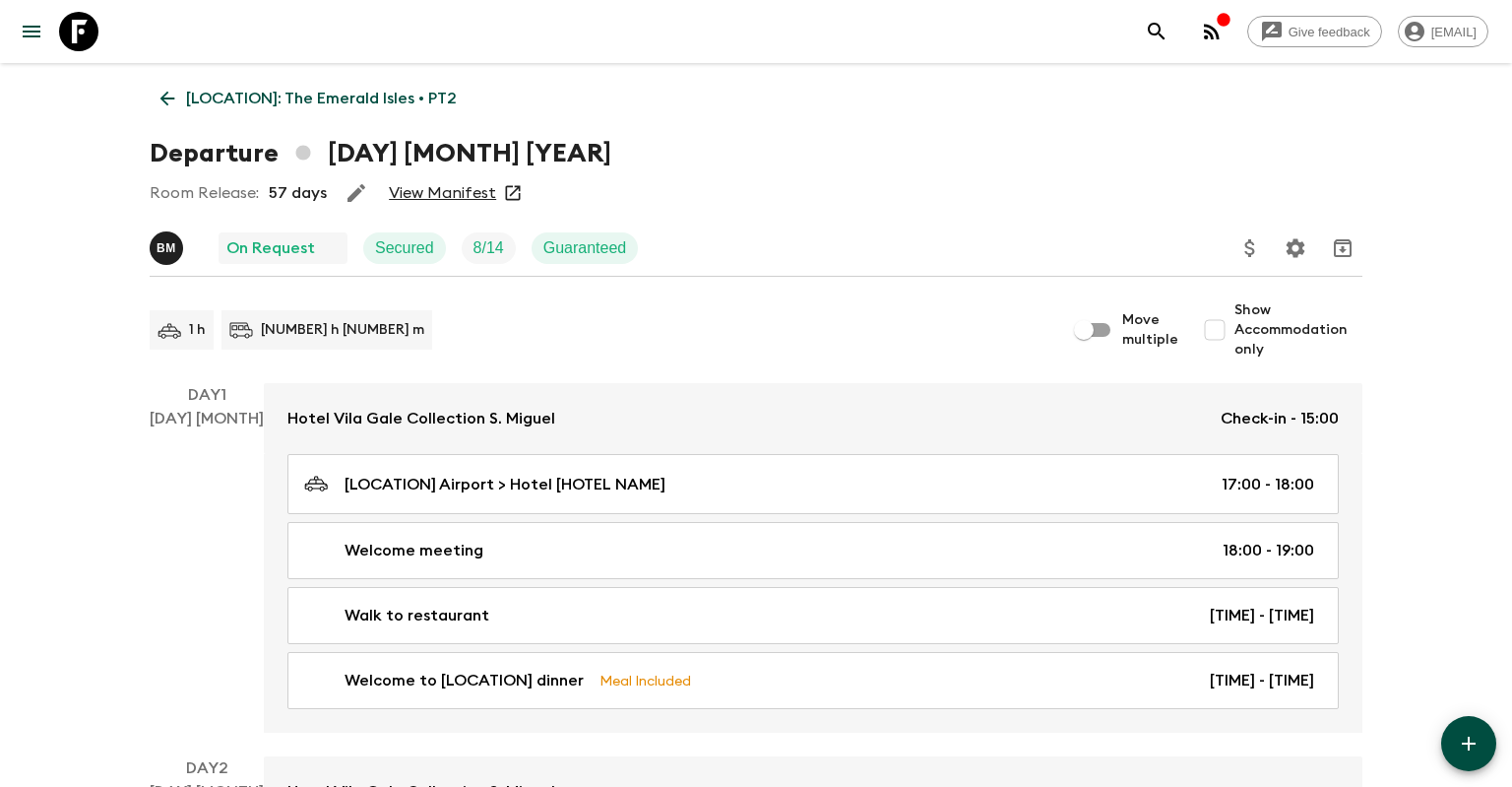 click on "View Manifest" at bounding box center [442, 193] 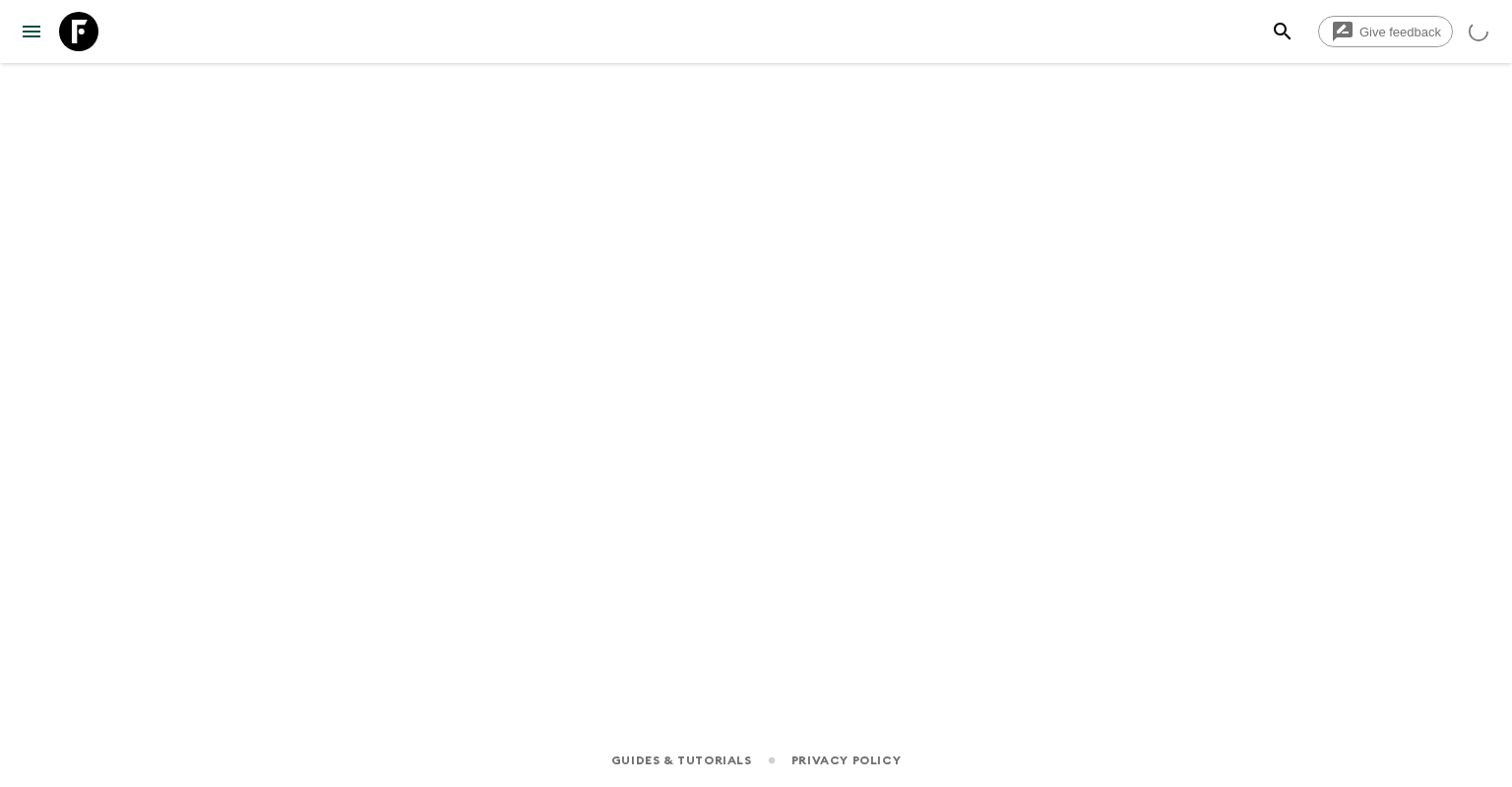 scroll, scrollTop: 0, scrollLeft: 0, axis: both 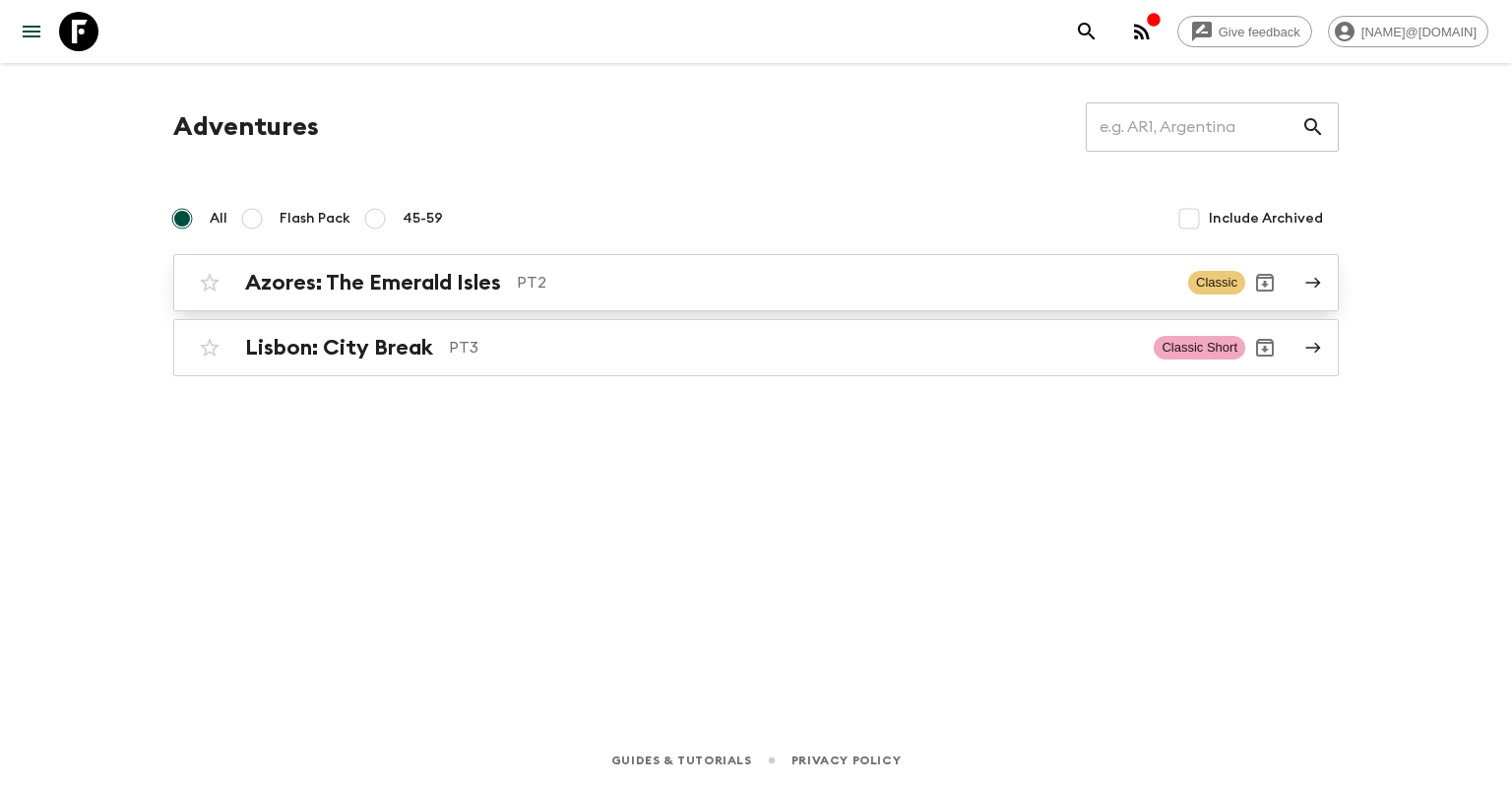click on "Azores: The Emerald Isles PT2 Classic" at bounding box center [718, 283] 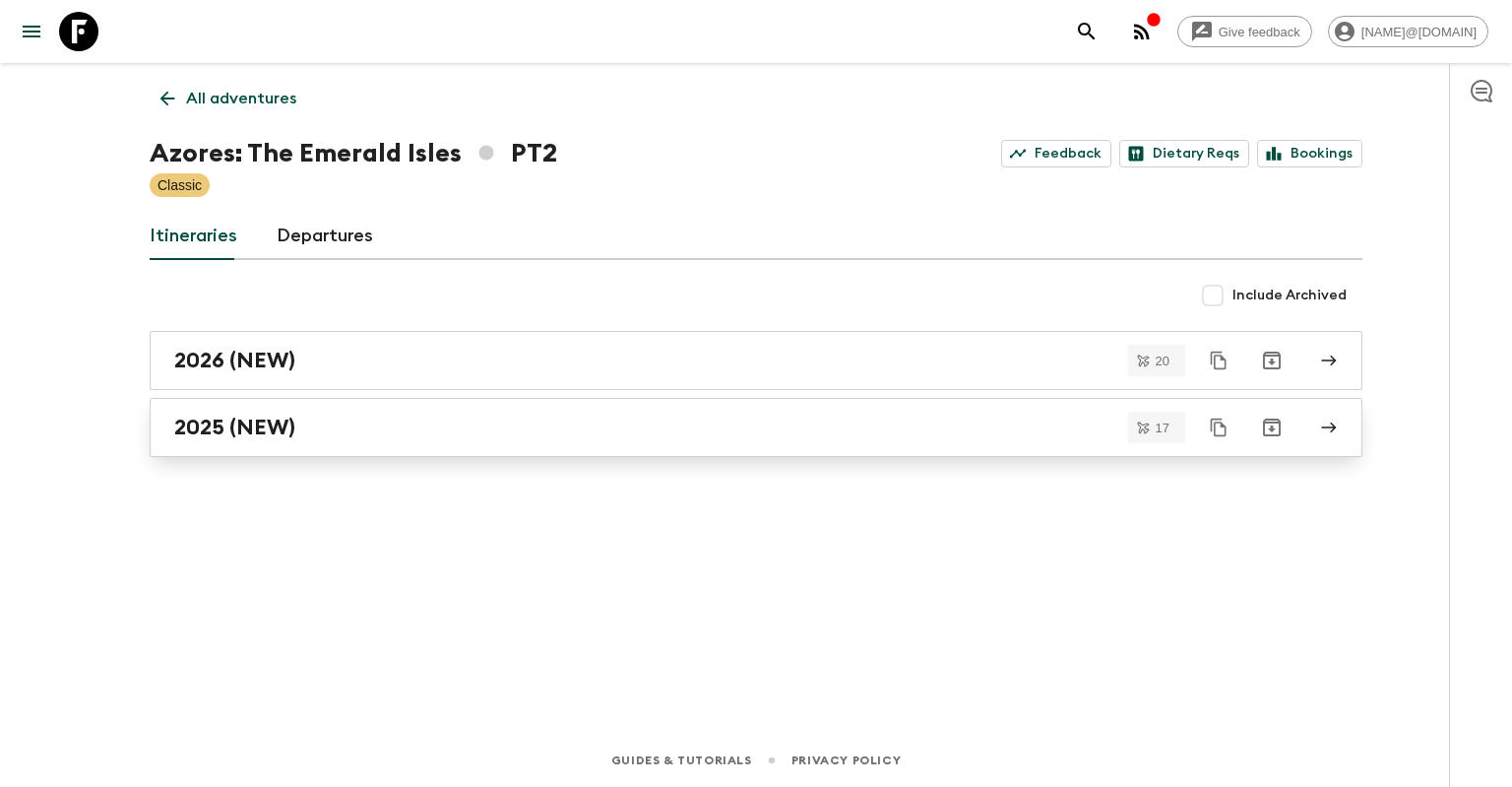 click on "2025 (NEW)" at bounding box center (737, 427) 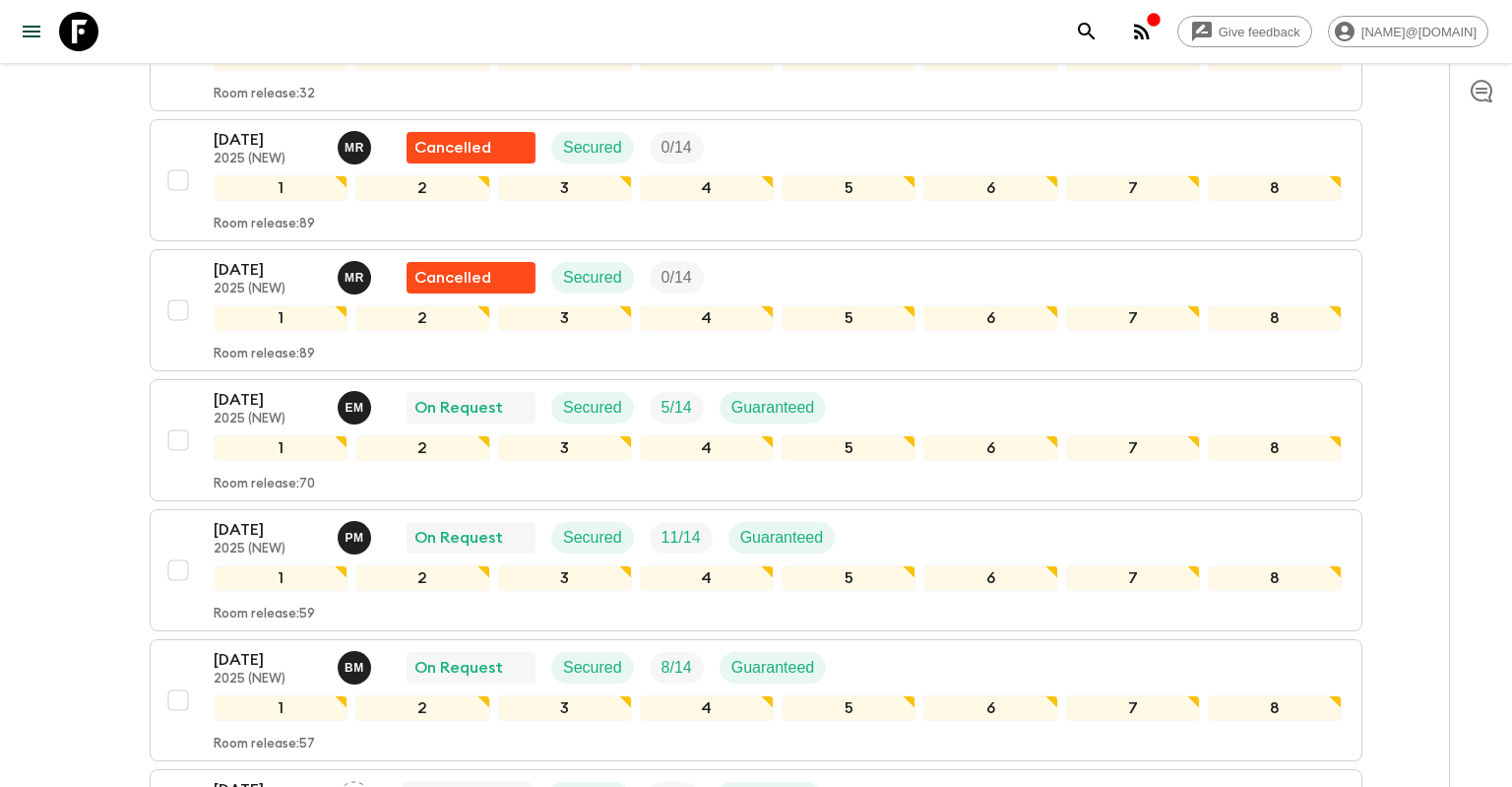 scroll, scrollTop: 1463, scrollLeft: 0, axis: vertical 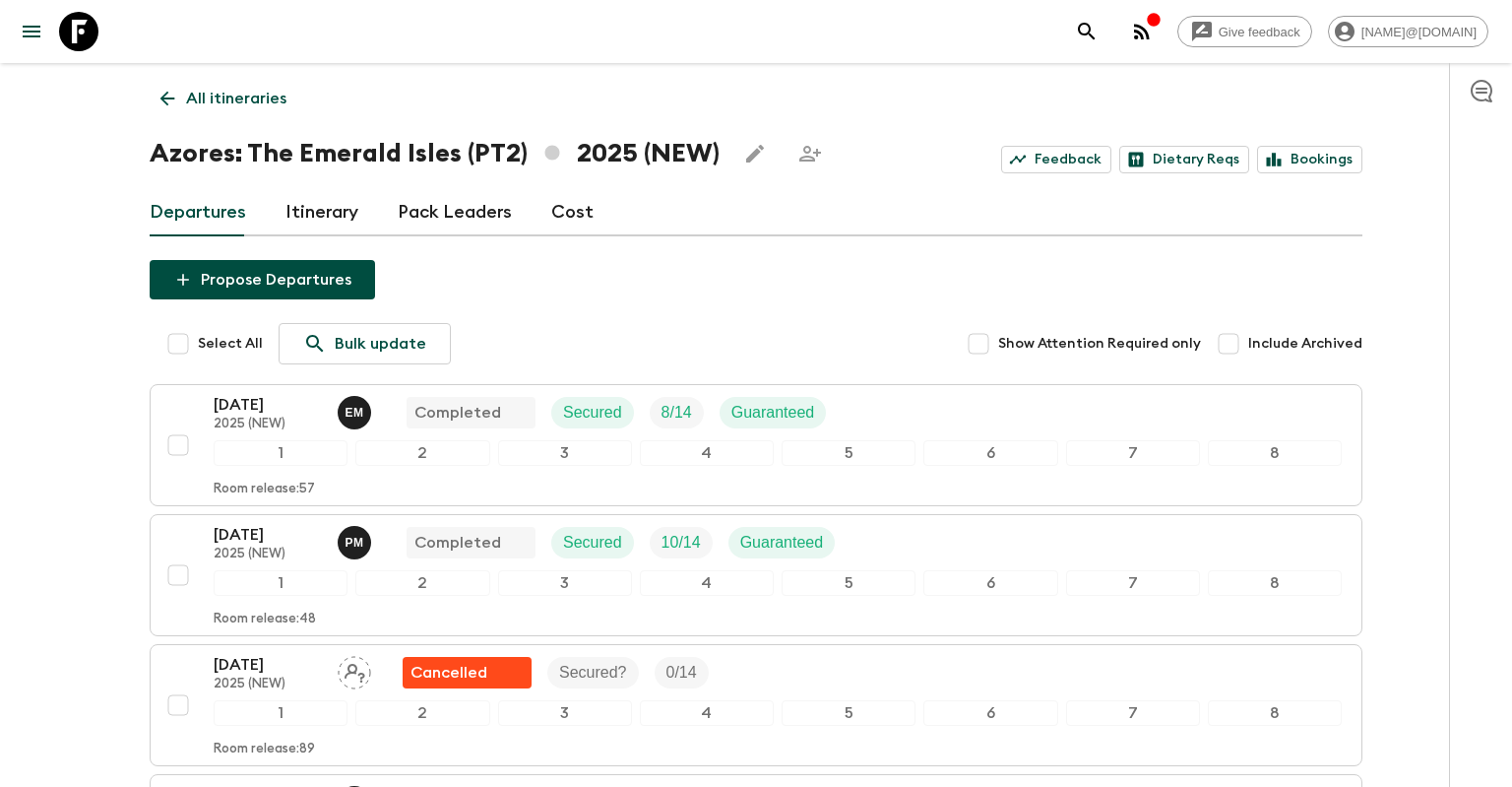 click on "All itineraries" at bounding box center (223, 98) 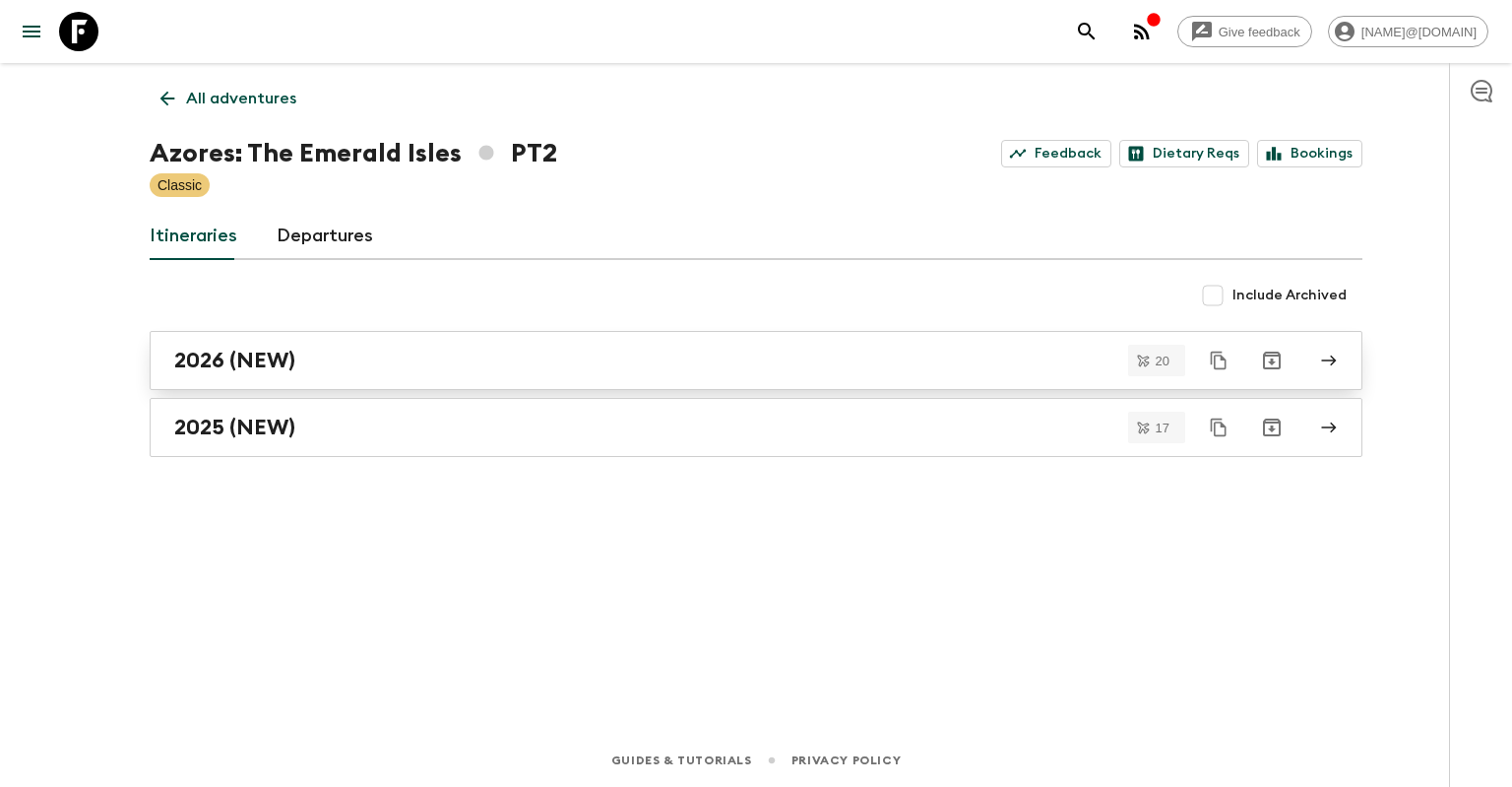 click on "2026 (NEW)" at bounding box center (756, 361) 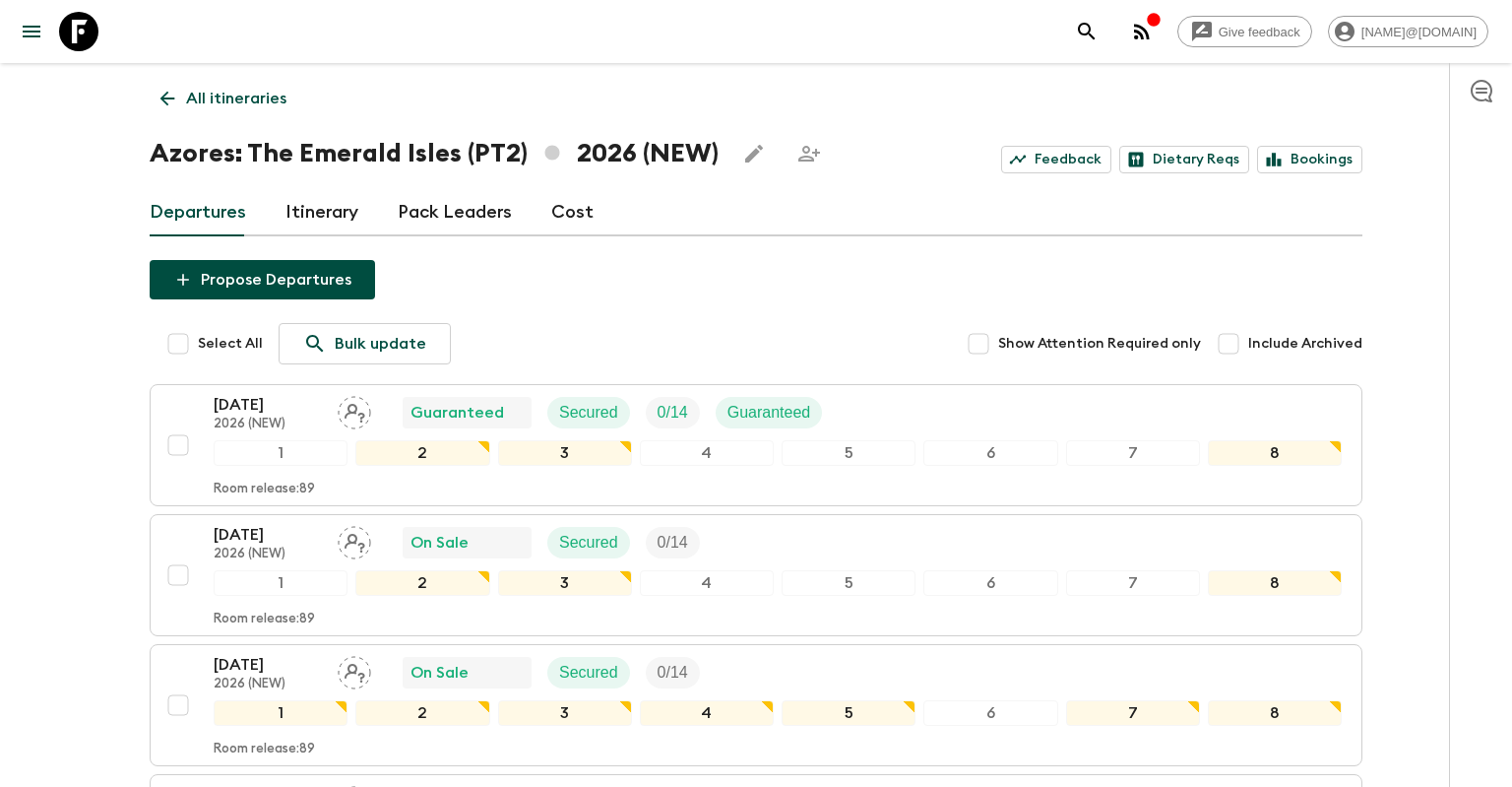 click on "All itineraries" at bounding box center [236, 98] 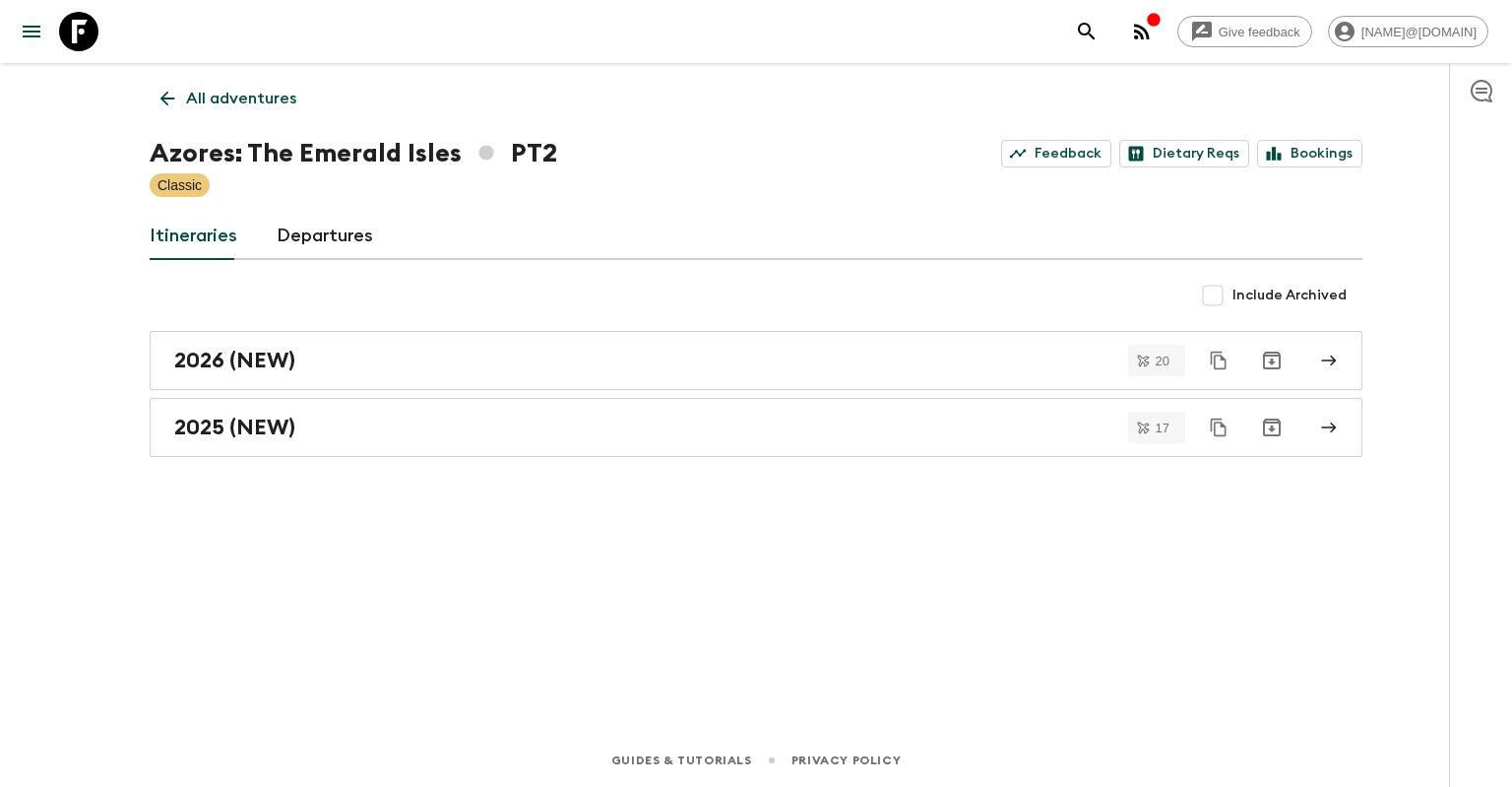 click on "All adventures" at bounding box center [241, 98] 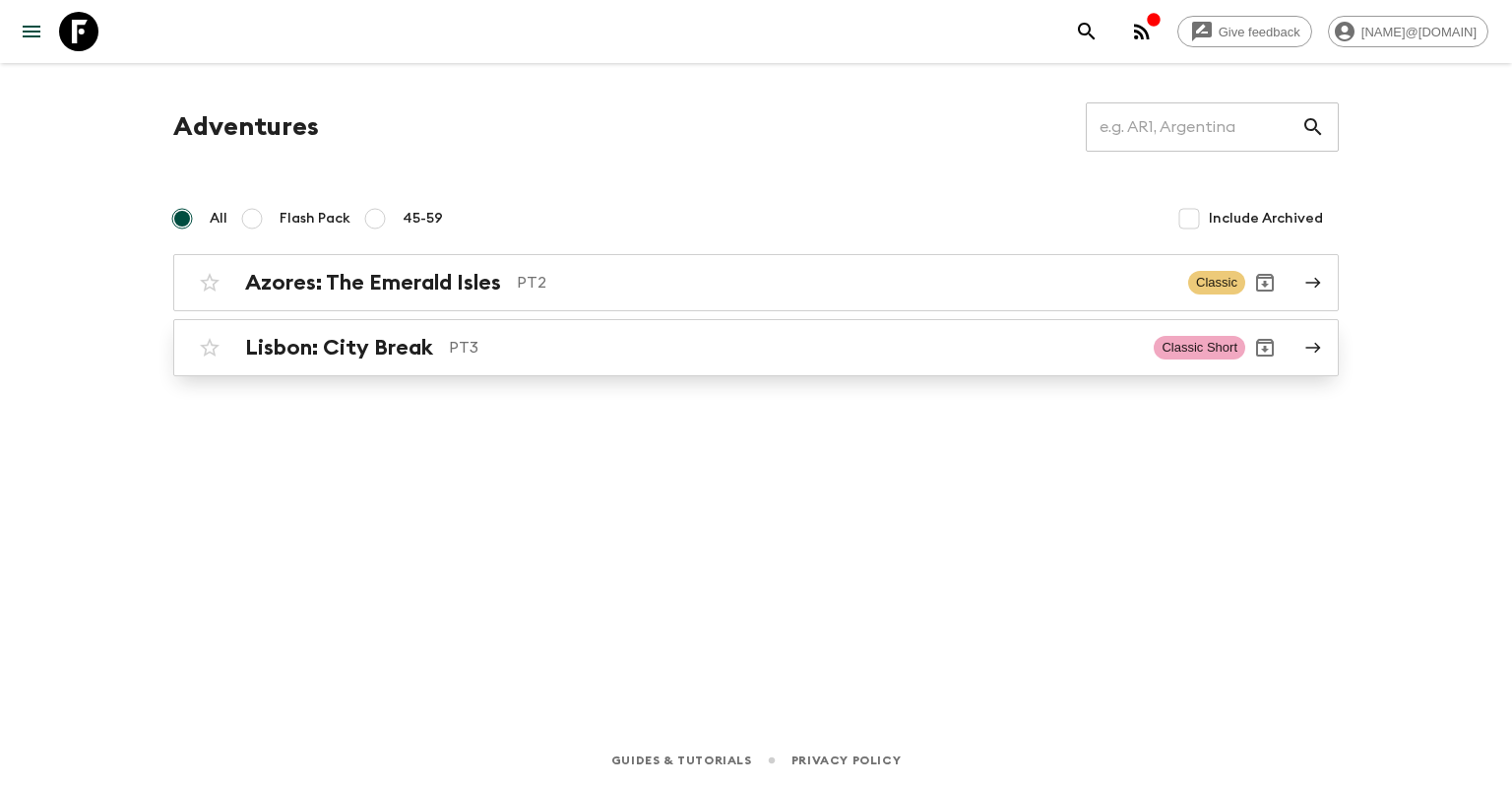 click on "Lisbon: City Break" at bounding box center (339, 348) 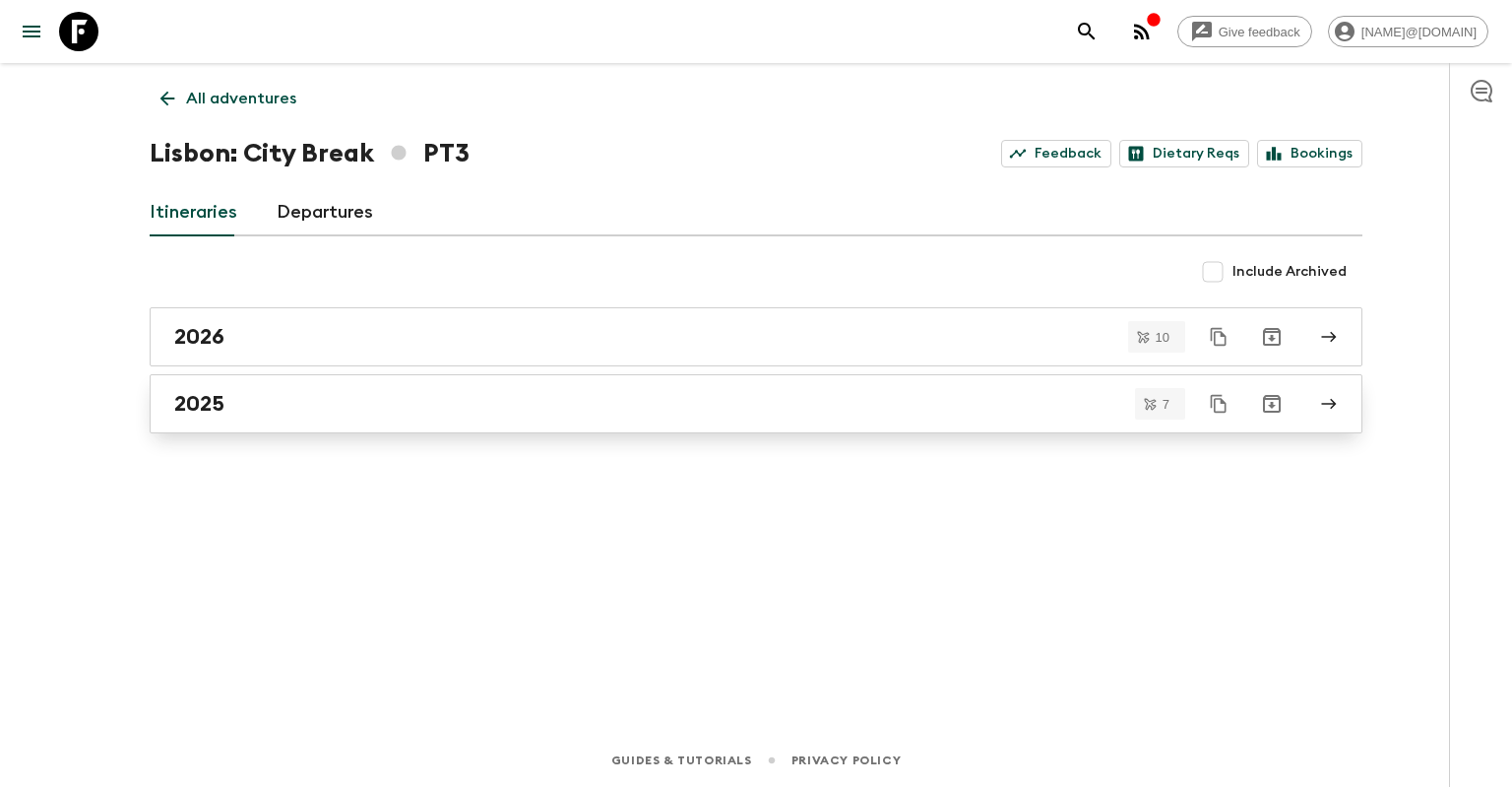 click on "2025" at bounding box center [756, 404] 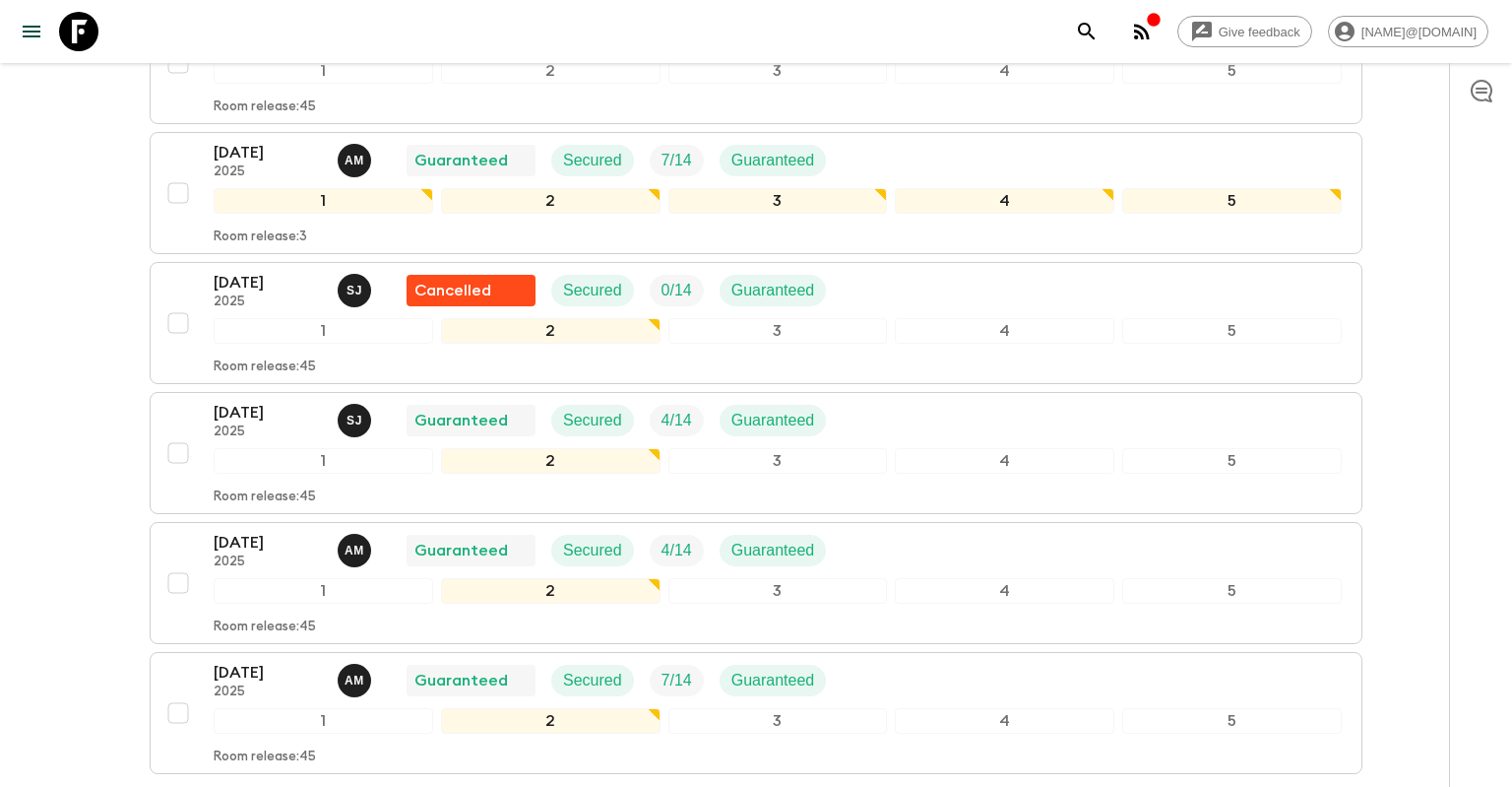 scroll, scrollTop: 511, scrollLeft: 0, axis: vertical 